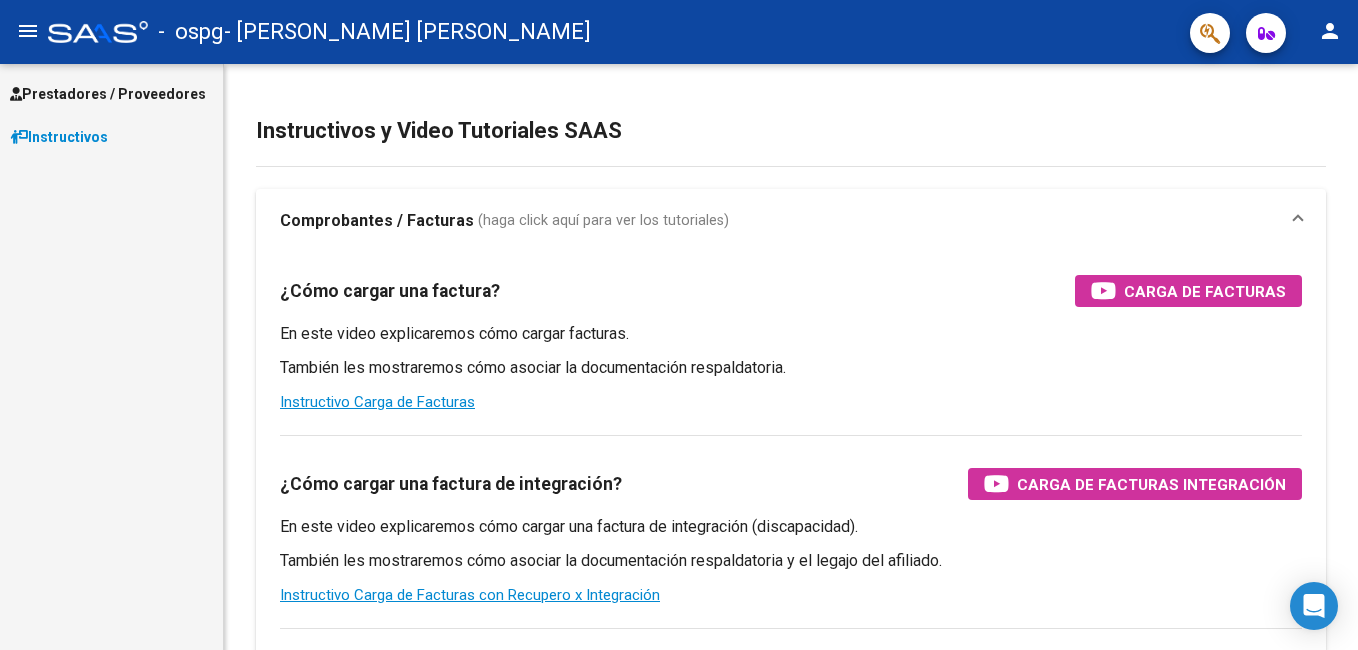 scroll, scrollTop: 0, scrollLeft: 0, axis: both 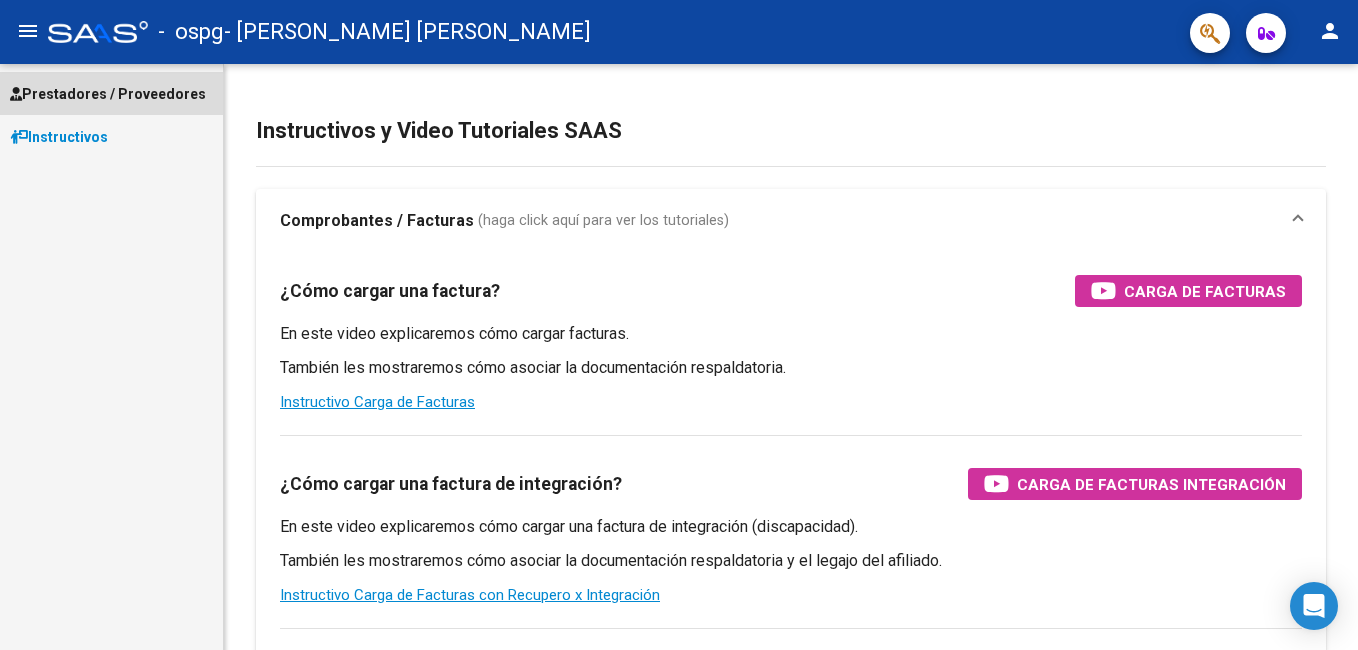 click on "Prestadores / Proveedores" at bounding box center [108, 94] 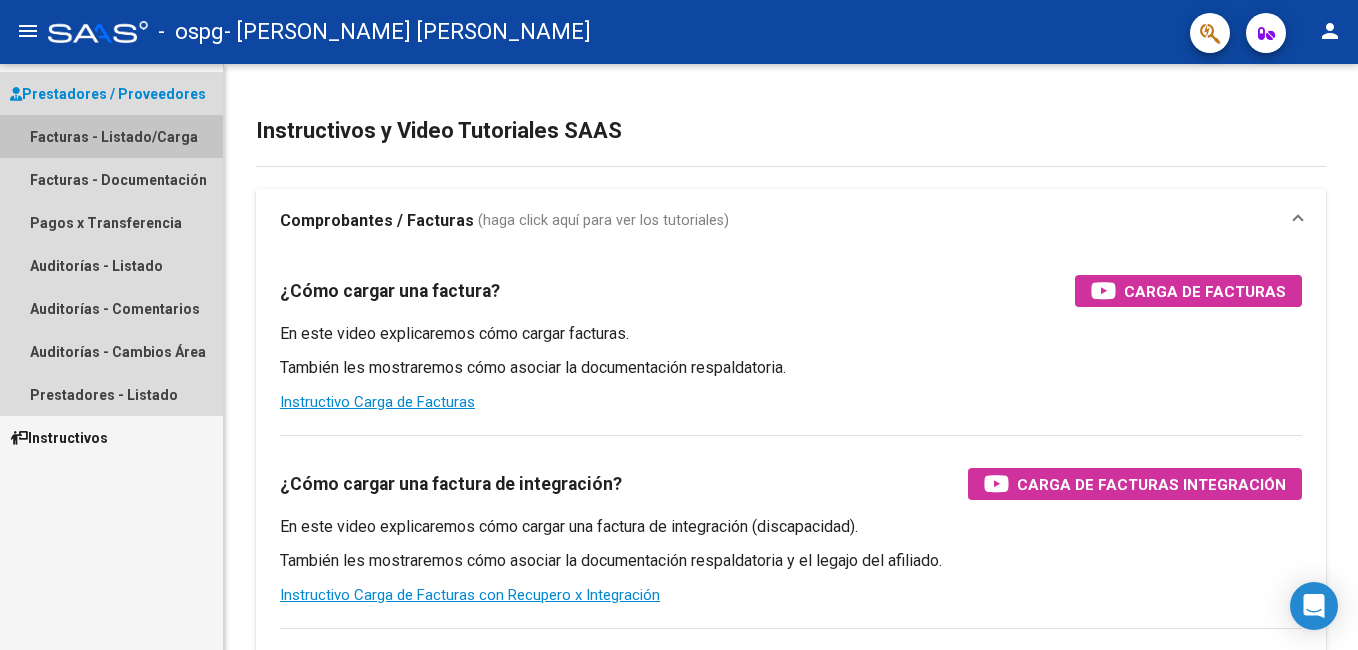 click on "Facturas - Listado/Carga" at bounding box center (111, 136) 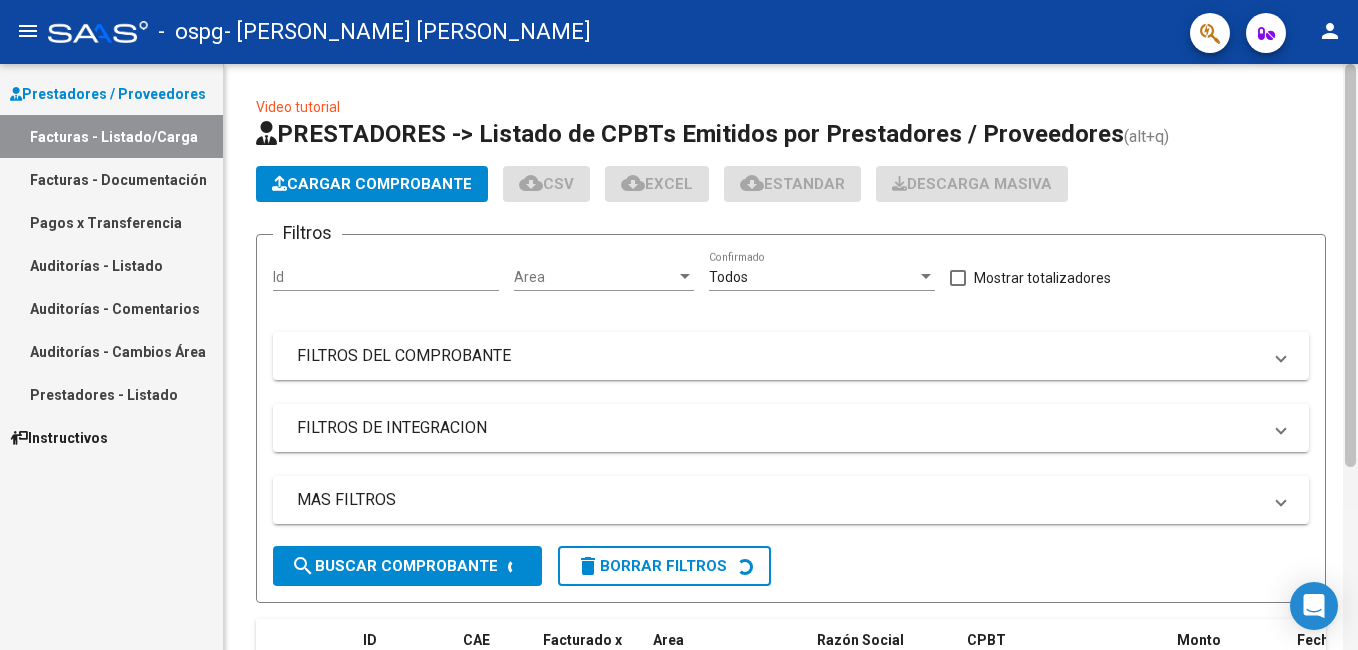 scroll, scrollTop: 153, scrollLeft: 0, axis: vertical 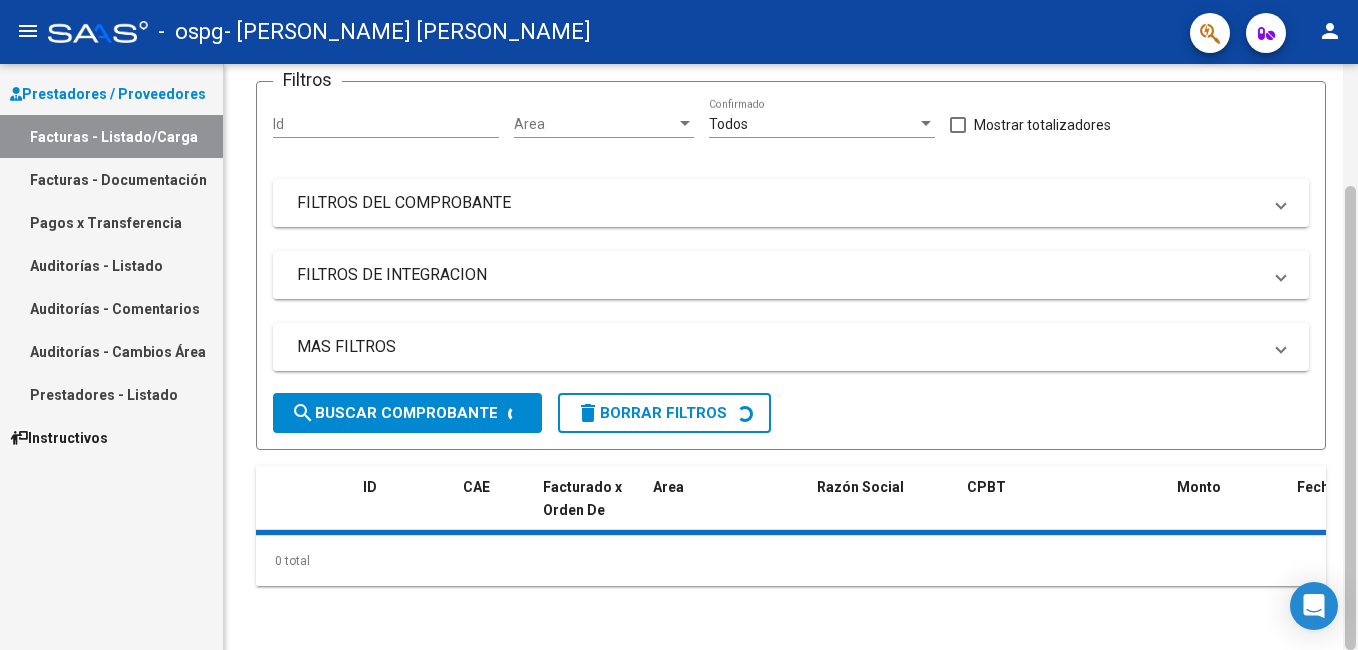 drag, startPoint x: 1357, startPoint y: 274, endPoint x: 1355, endPoint y: 327, distance: 53.037724 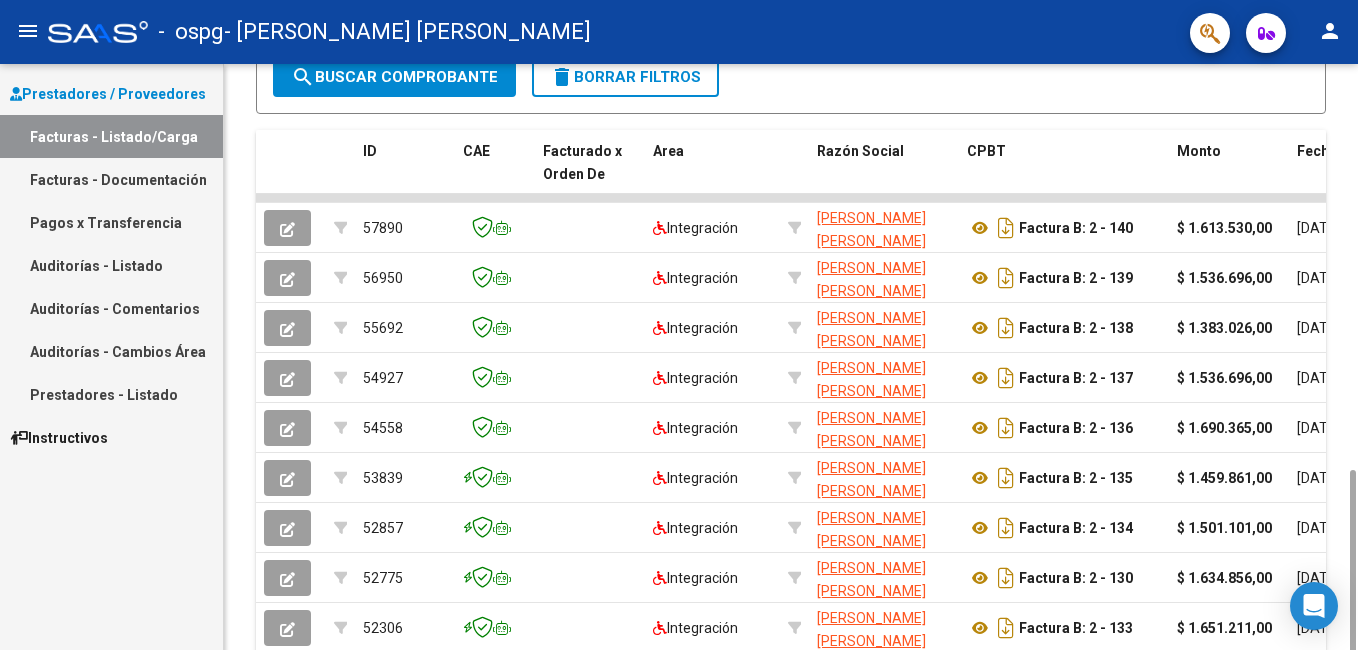 scroll, scrollTop: 612, scrollLeft: 0, axis: vertical 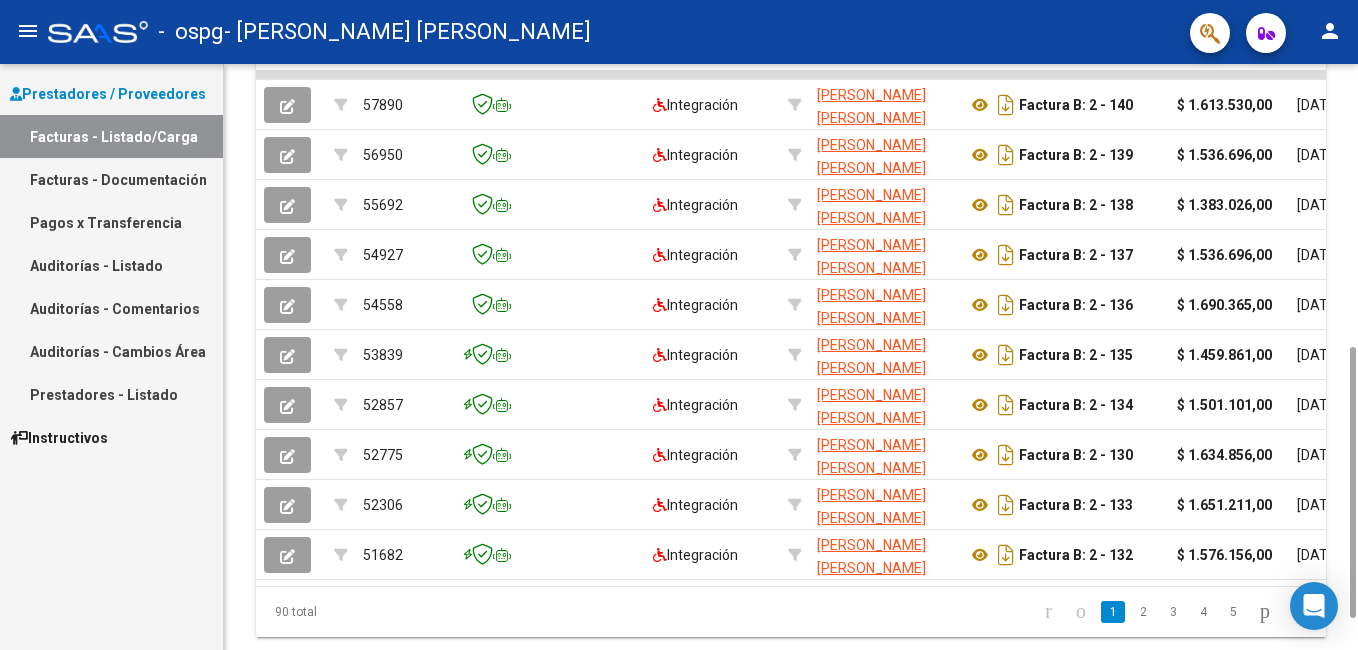 drag, startPoint x: 1355, startPoint y: 327, endPoint x: 1350, endPoint y: 693, distance: 366.03415 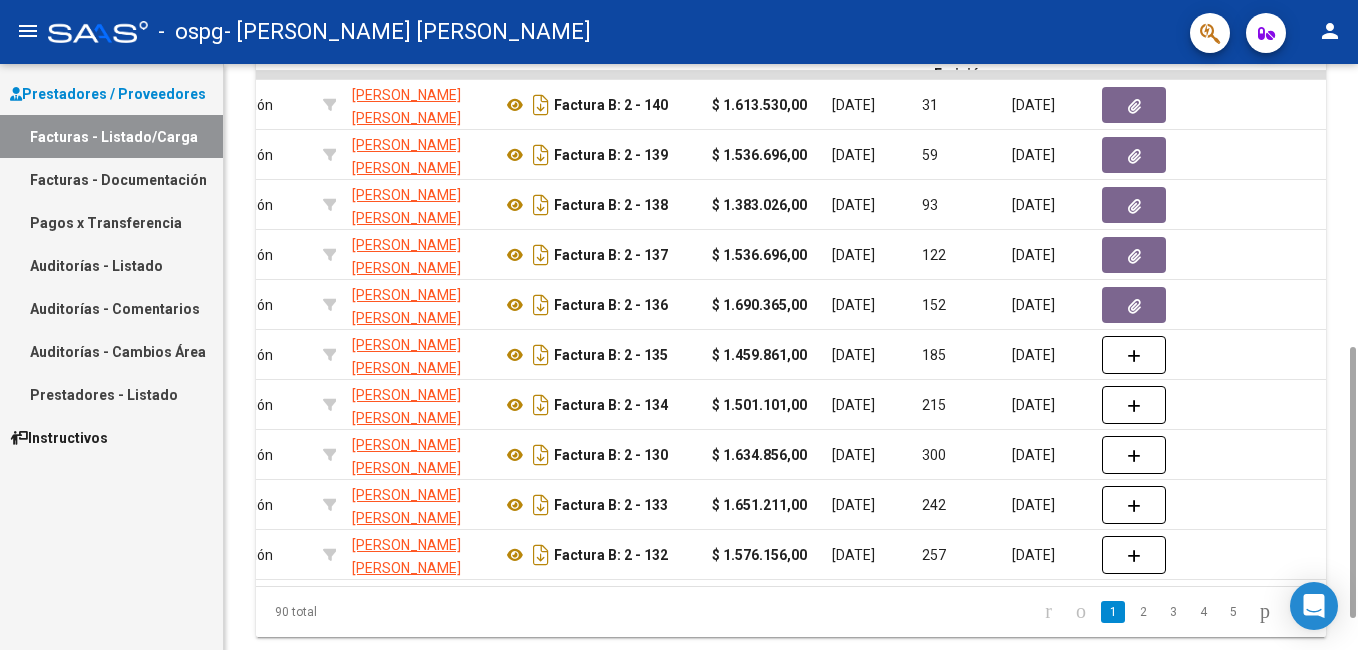 scroll, scrollTop: 0, scrollLeft: 449, axis: horizontal 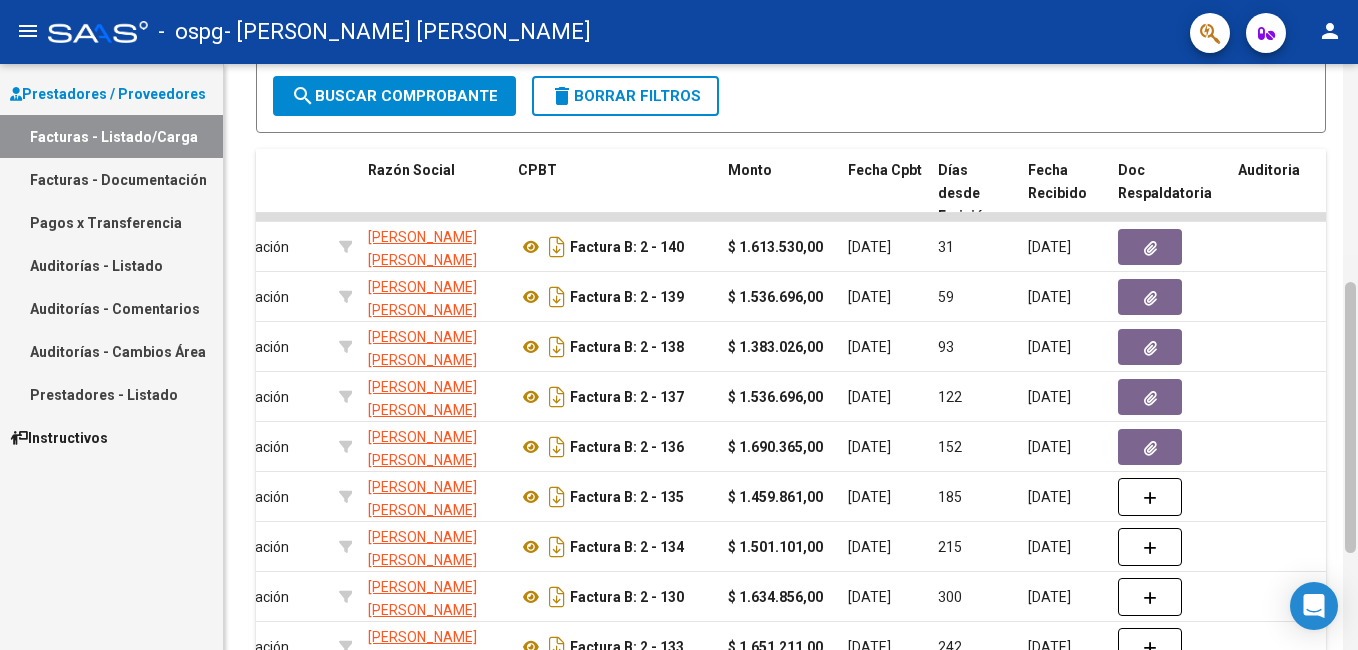 drag, startPoint x: 1353, startPoint y: 485, endPoint x: 1347, endPoint y: 419, distance: 66.27216 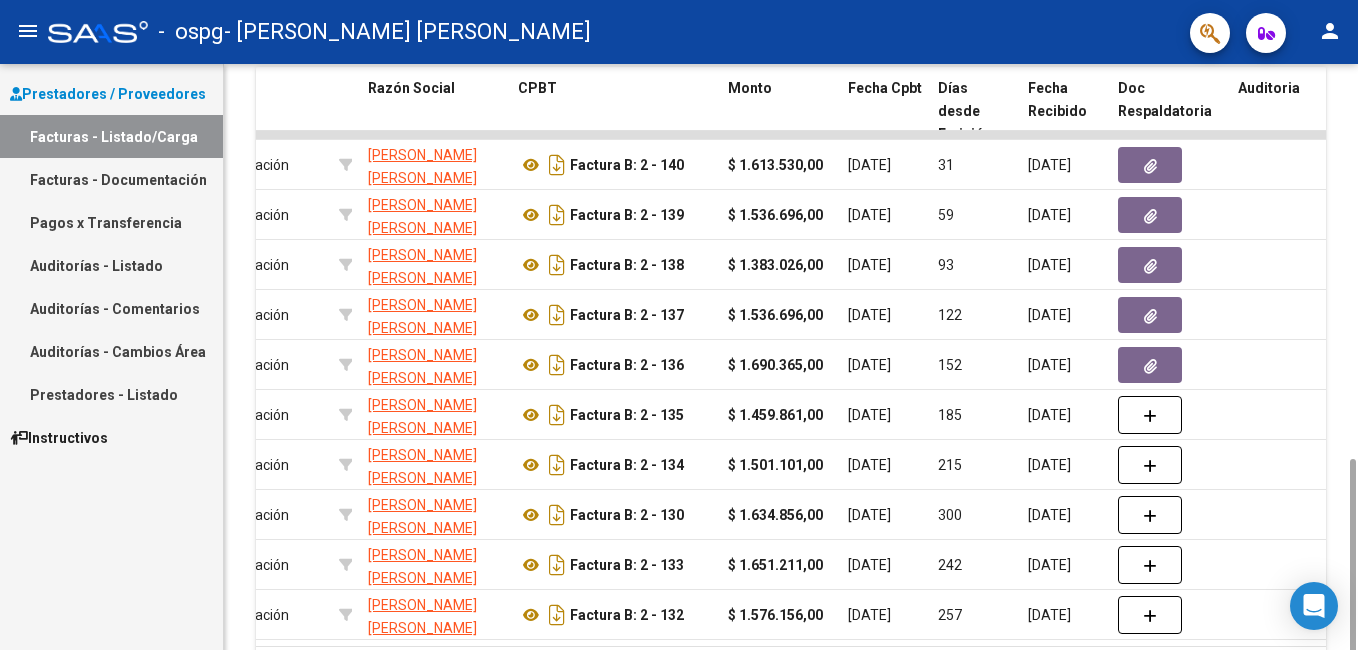 scroll, scrollTop: 679, scrollLeft: 0, axis: vertical 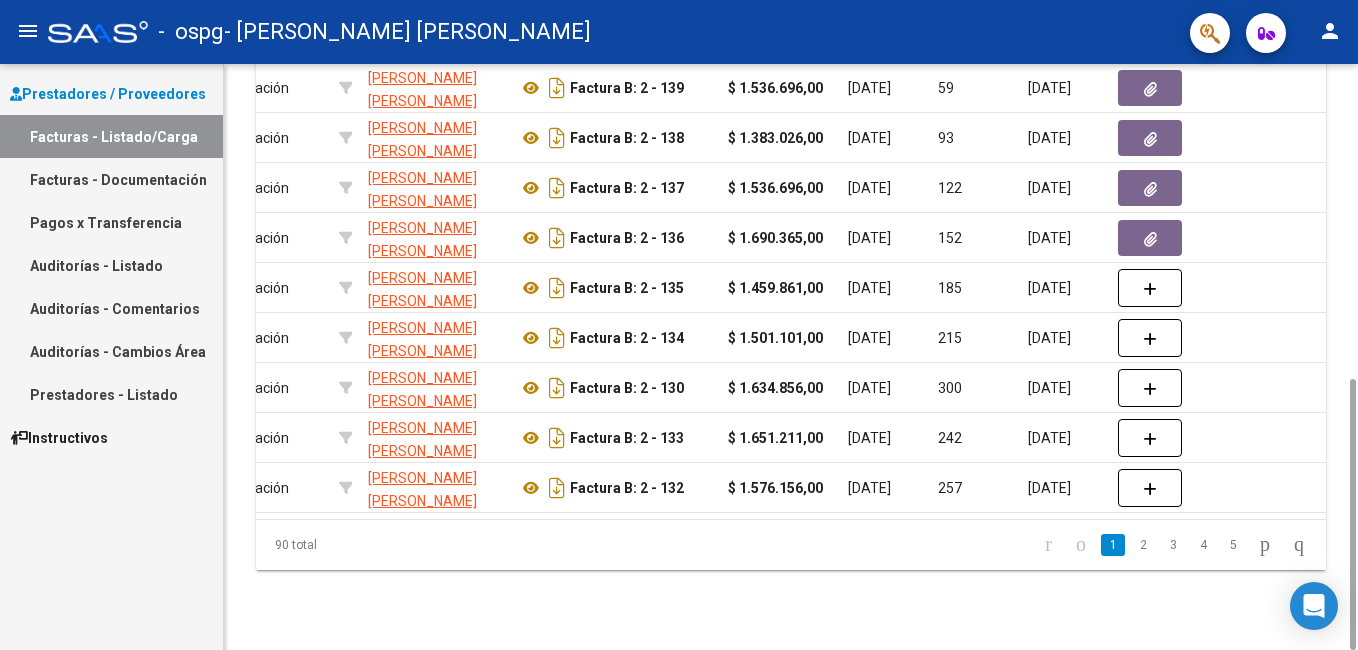 drag, startPoint x: 1354, startPoint y: 470, endPoint x: 1339, endPoint y: 541, distance: 72.56721 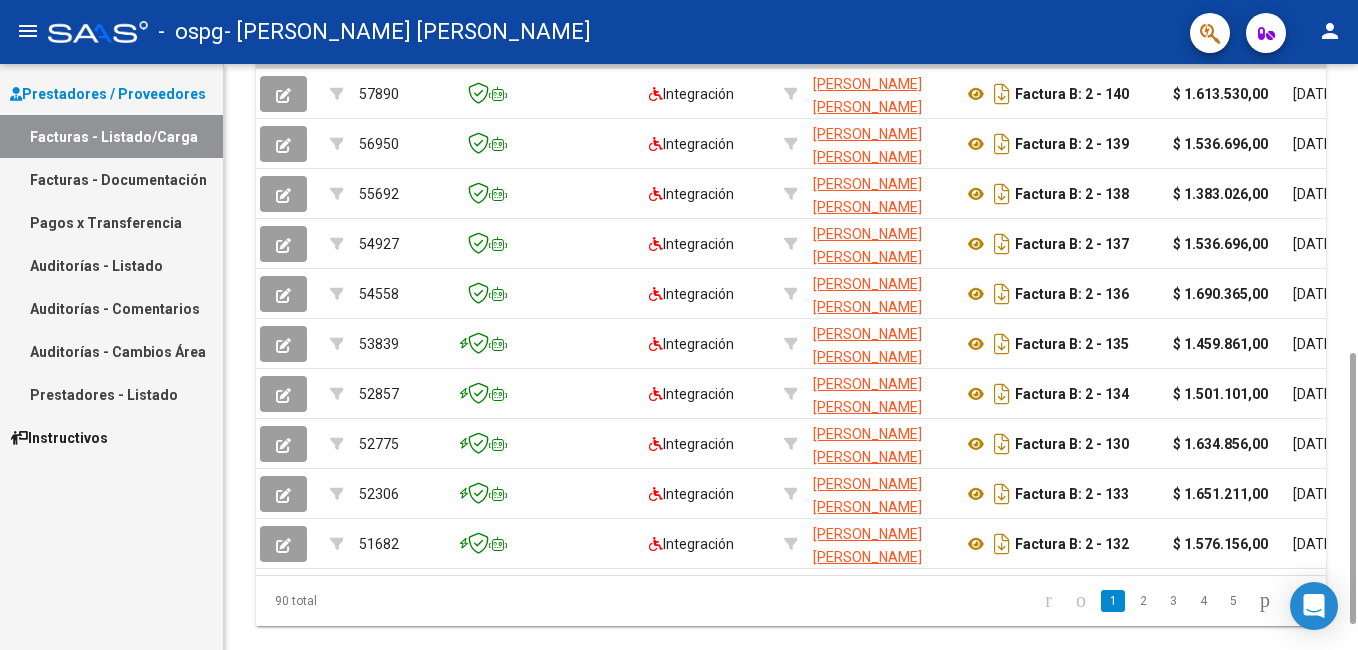 scroll, scrollTop: 0, scrollLeft: 0, axis: both 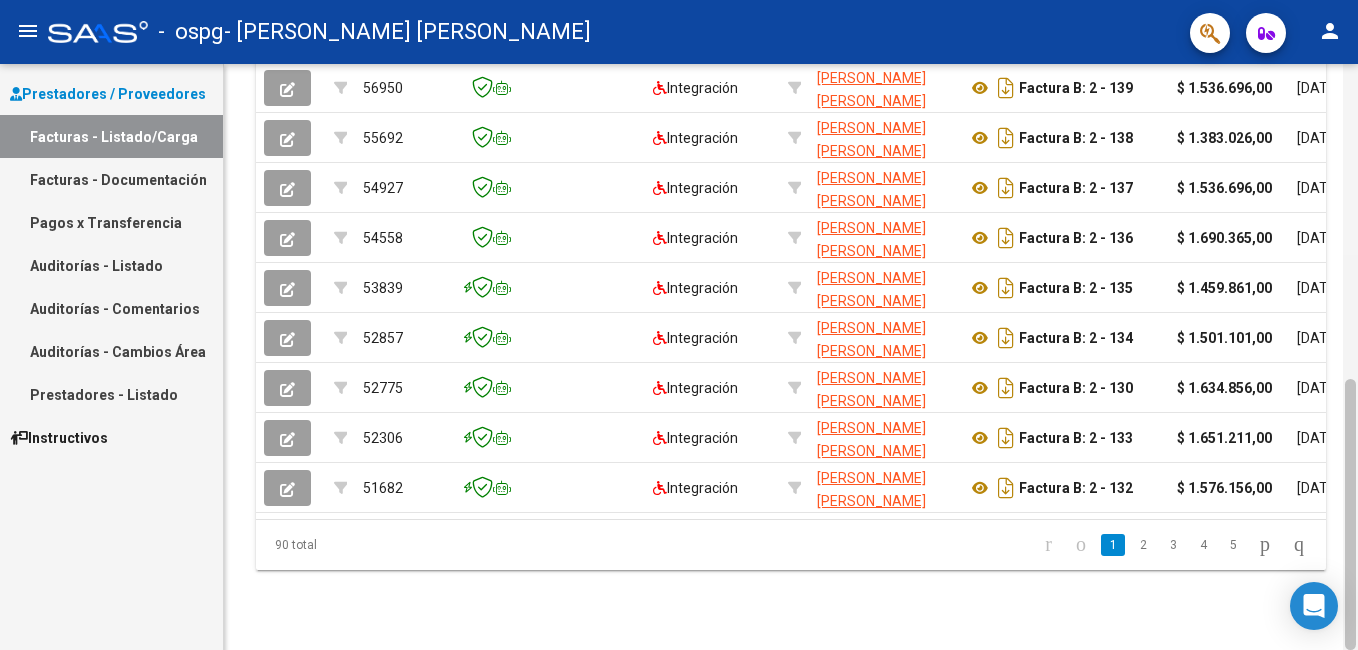 drag, startPoint x: 1356, startPoint y: 480, endPoint x: 1353, endPoint y: 423, distance: 57.07889 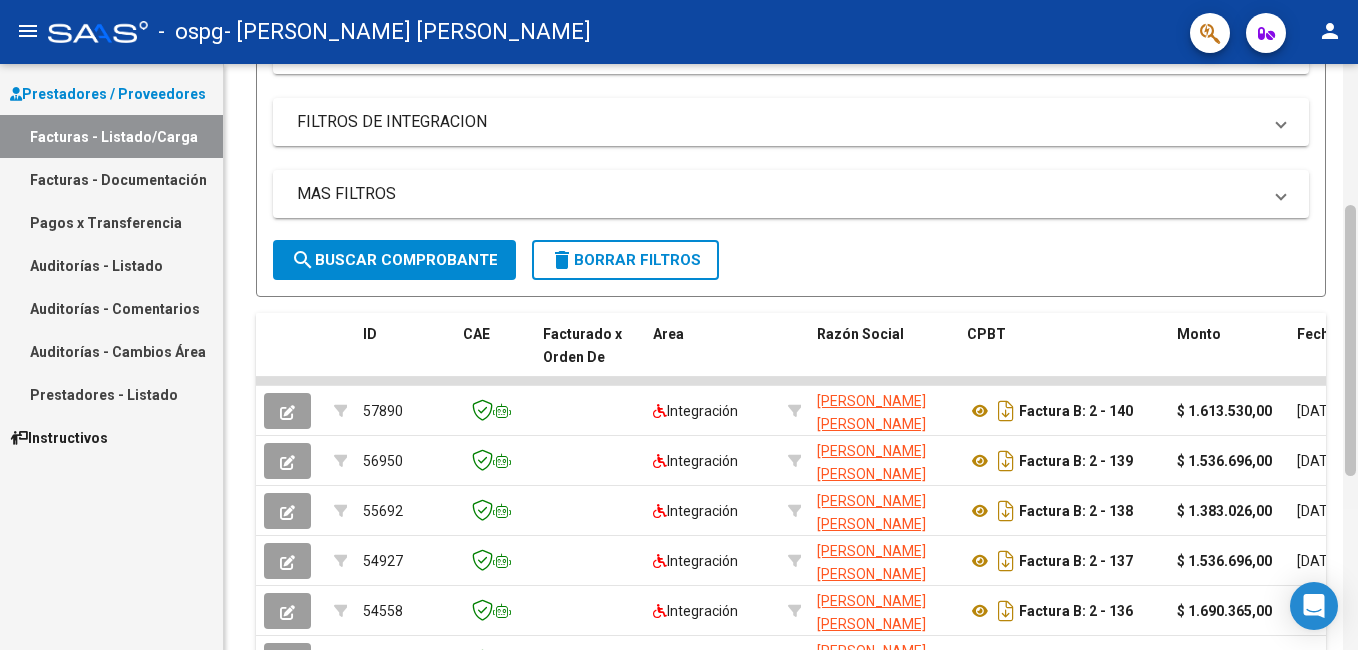 drag, startPoint x: 1353, startPoint y: 423, endPoint x: 1356, endPoint y: 234, distance: 189.0238 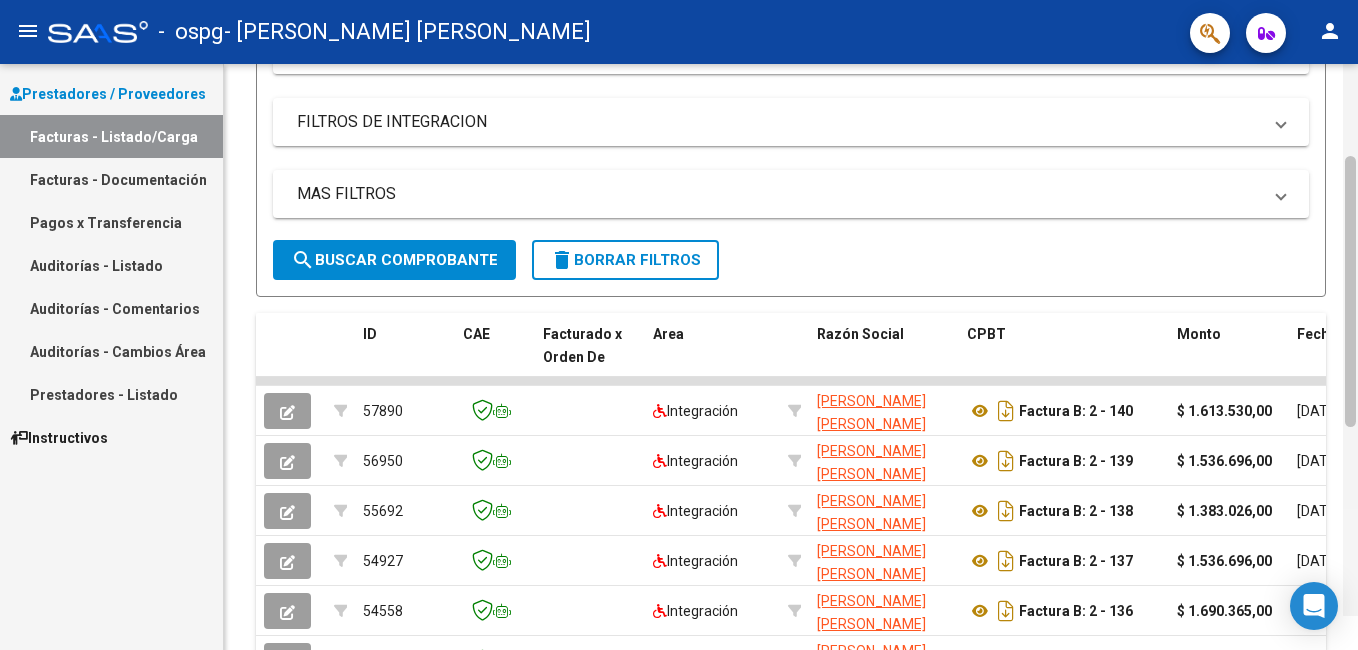 scroll, scrollTop: 272, scrollLeft: 0, axis: vertical 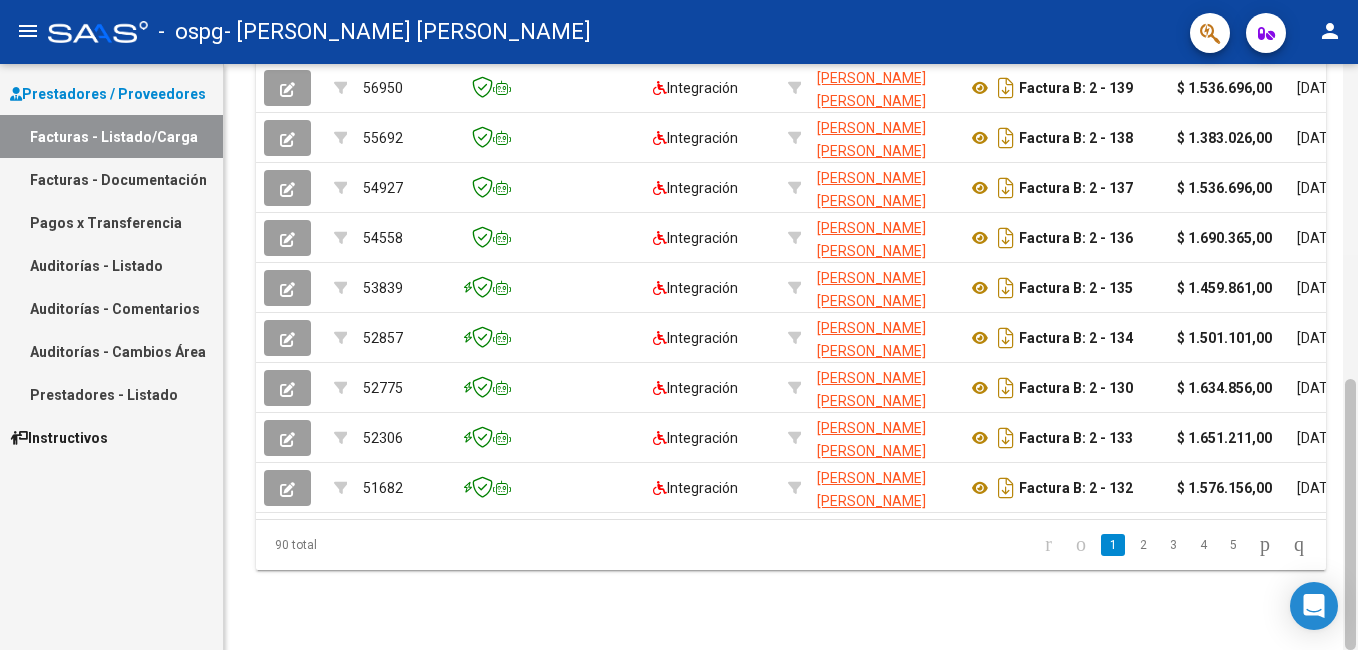 drag, startPoint x: 1356, startPoint y: 234, endPoint x: 1352, endPoint y: 213, distance: 21.377558 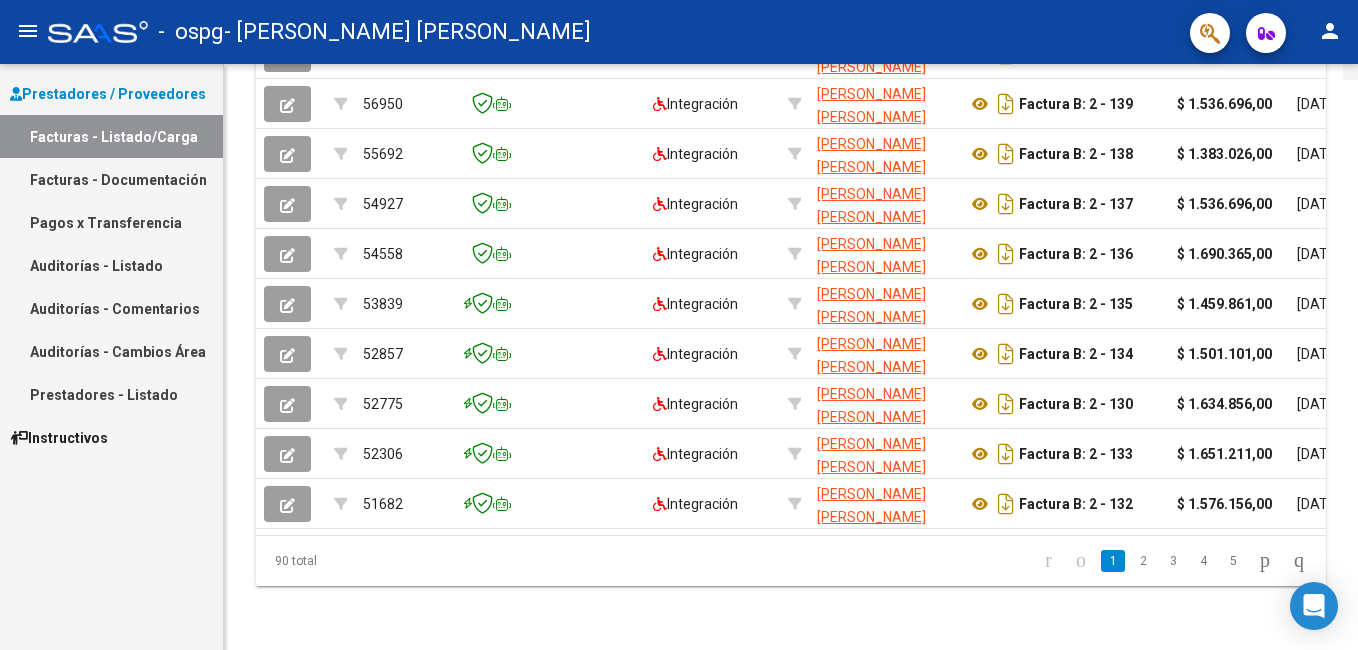 scroll, scrollTop: 93, scrollLeft: 0, axis: vertical 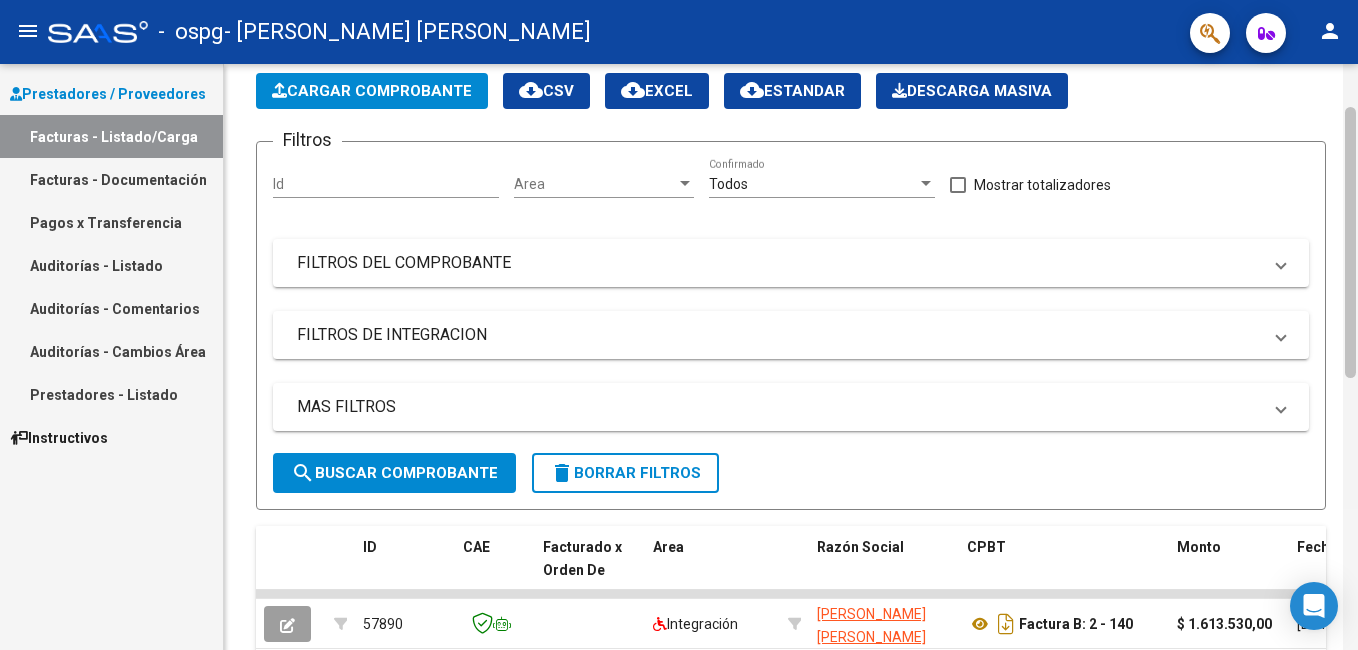 click 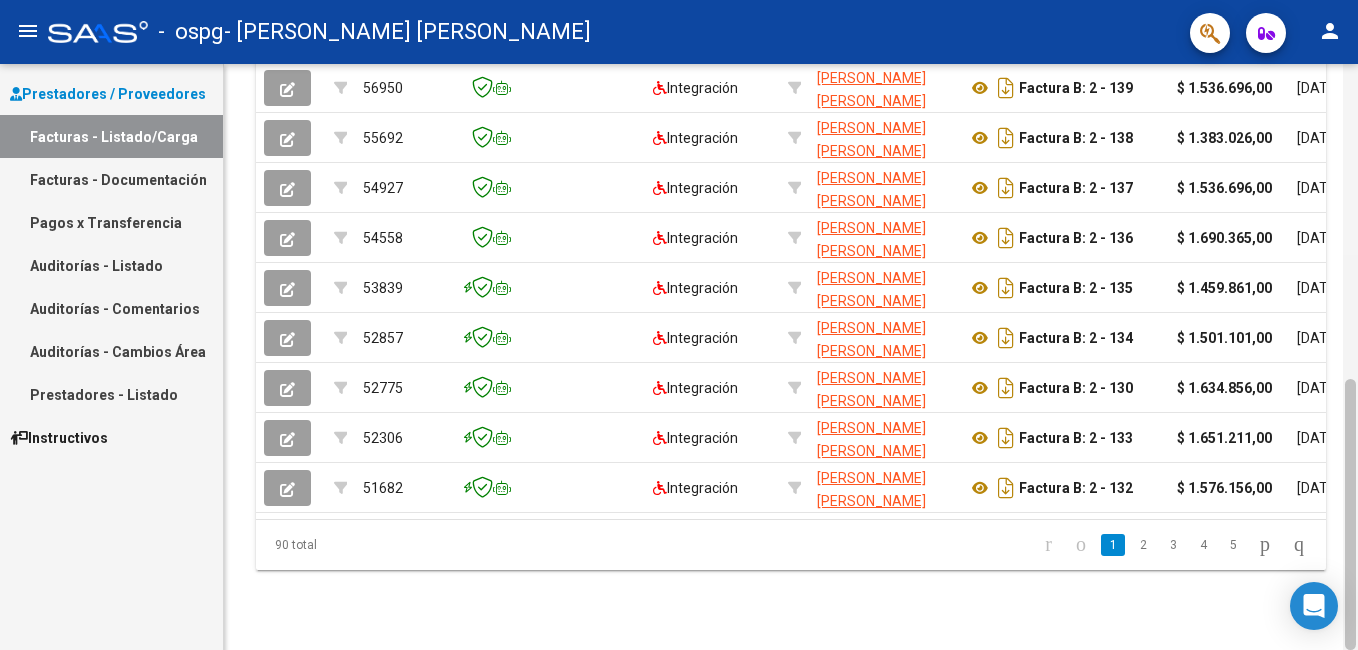 click 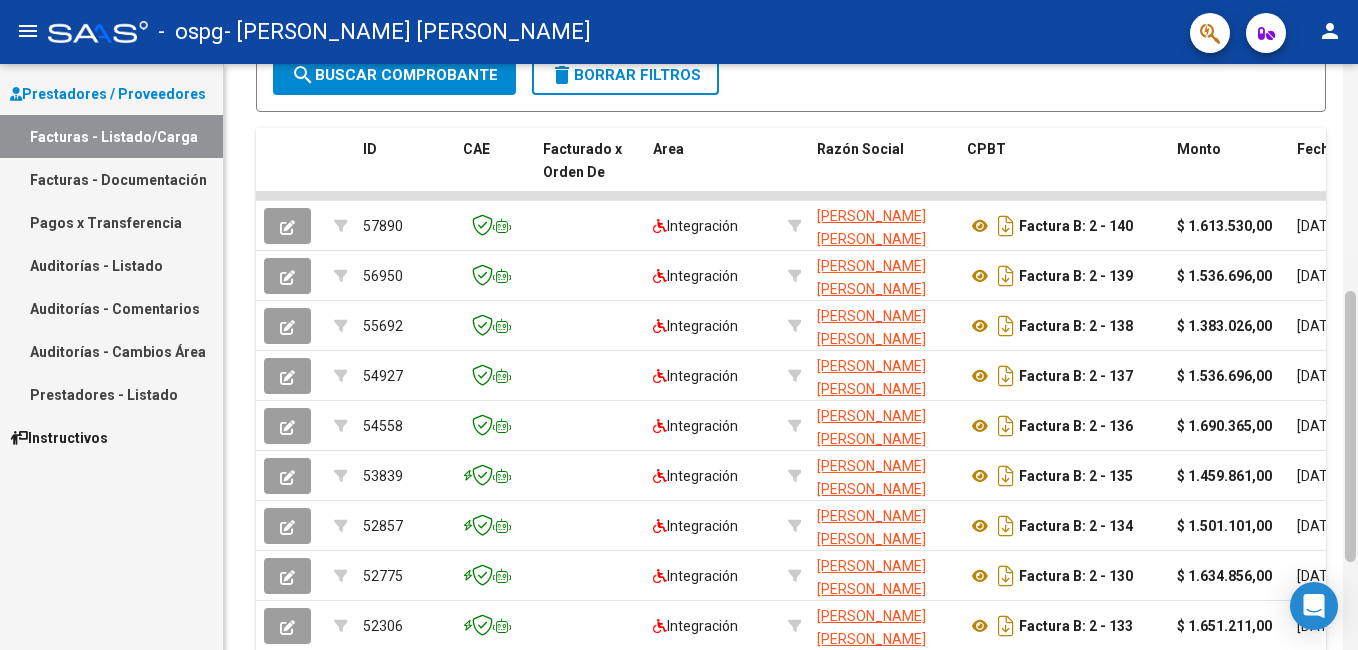 drag, startPoint x: 1349, startPoint y: 459, endPoint x: 1346, endPoint y: 370, distance: 89.050545 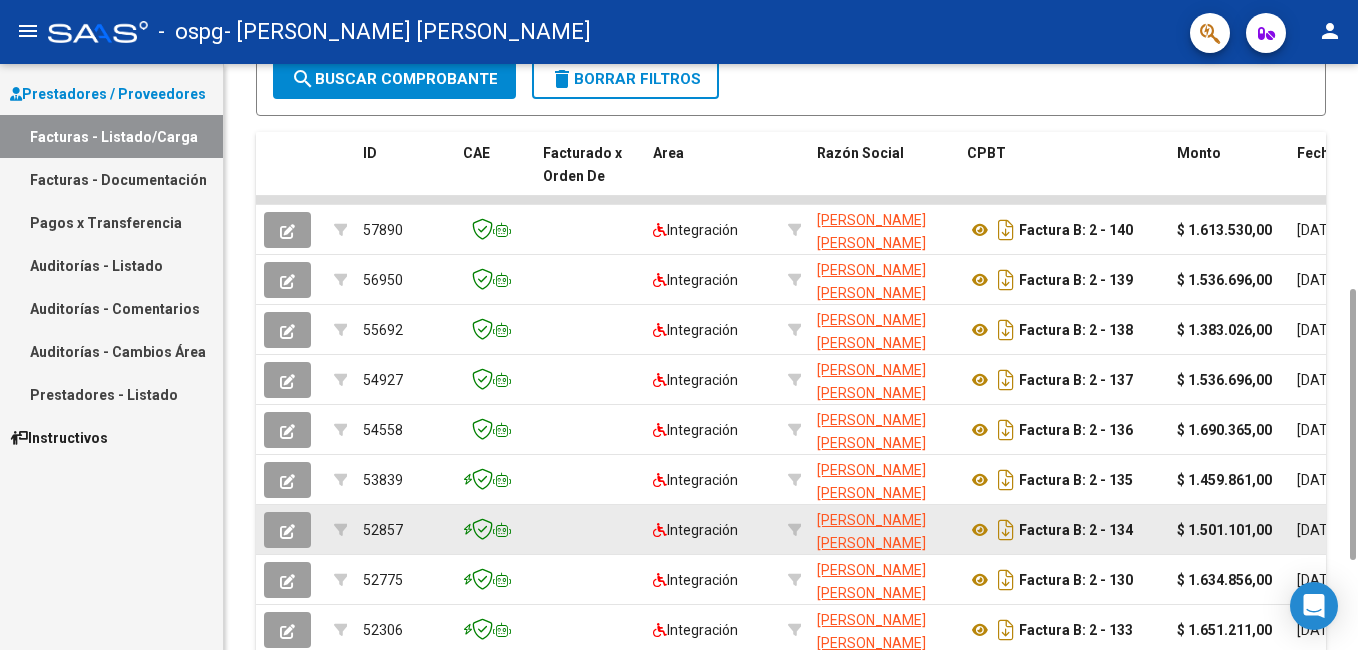 drag, startPoint x: 1346, startPoint y: 370, endPoint x: 1242, endPoint y: 518, distance: 180.8867 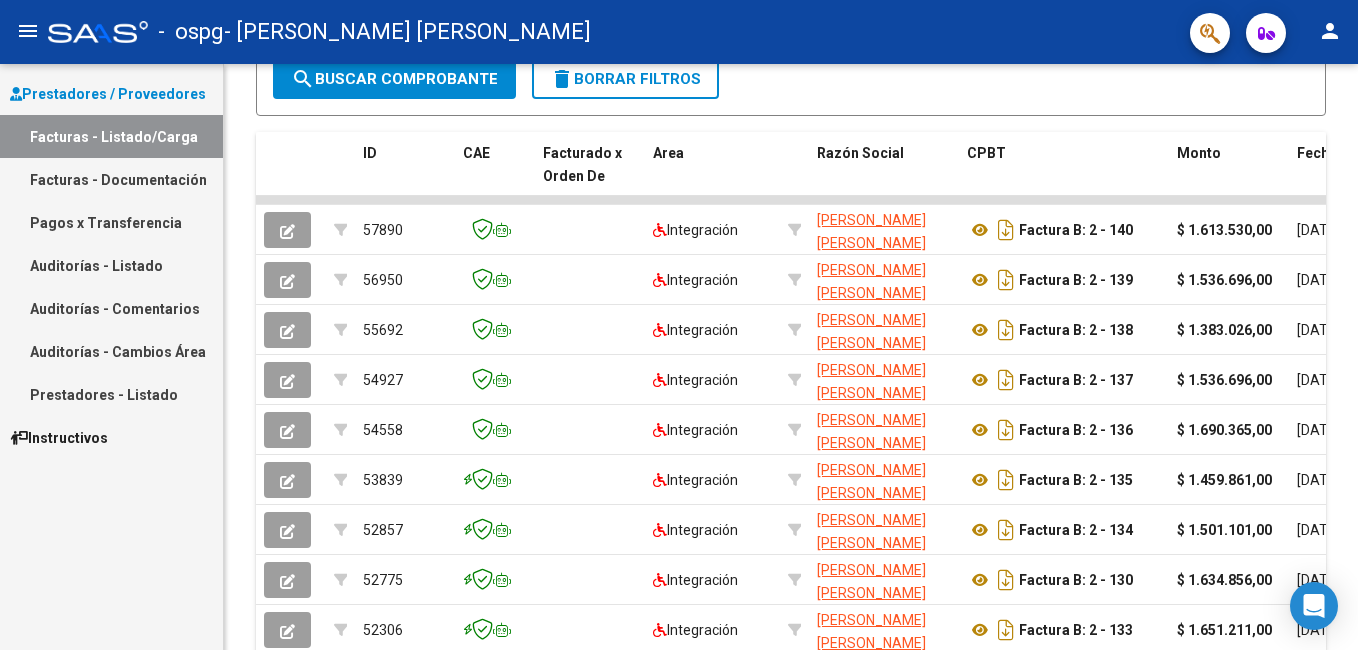 drag, startPoint x: 1242, startPoint y: 518, endPoint x: 131, endPoint y: 494, distance: 1111.2592 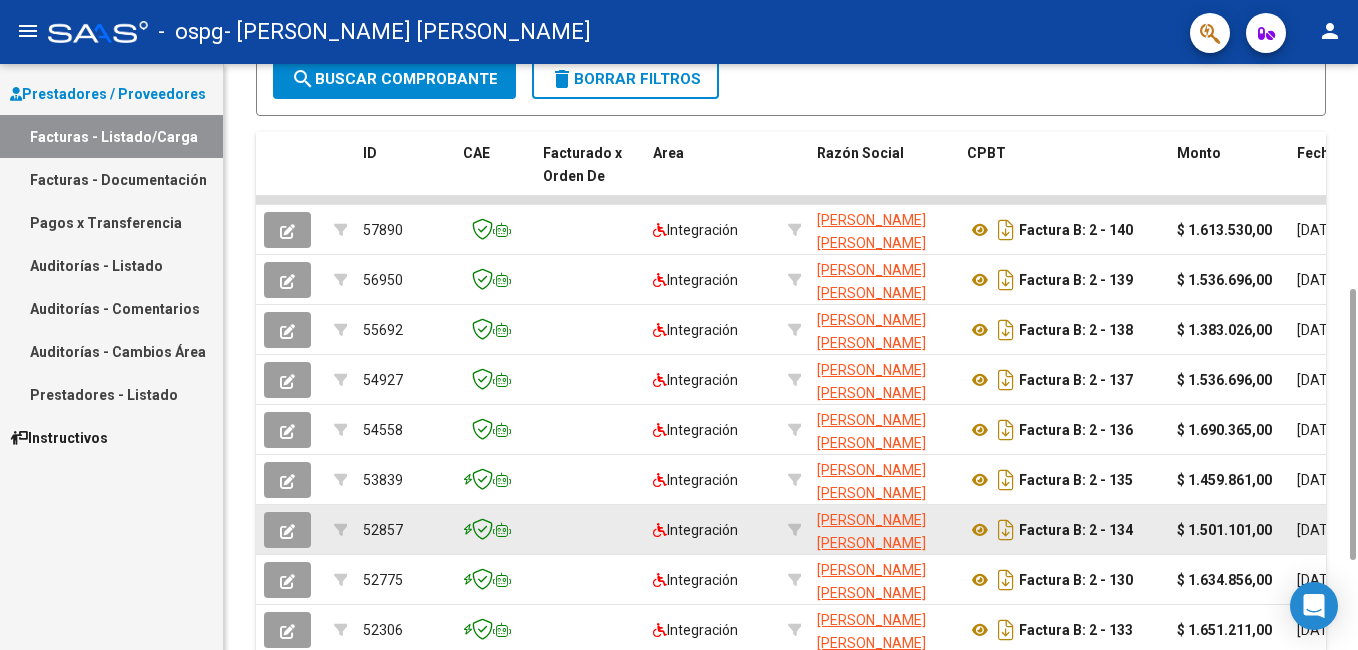 scroll, scrollTop: 679, scrollLeft: 0, axis: vertical 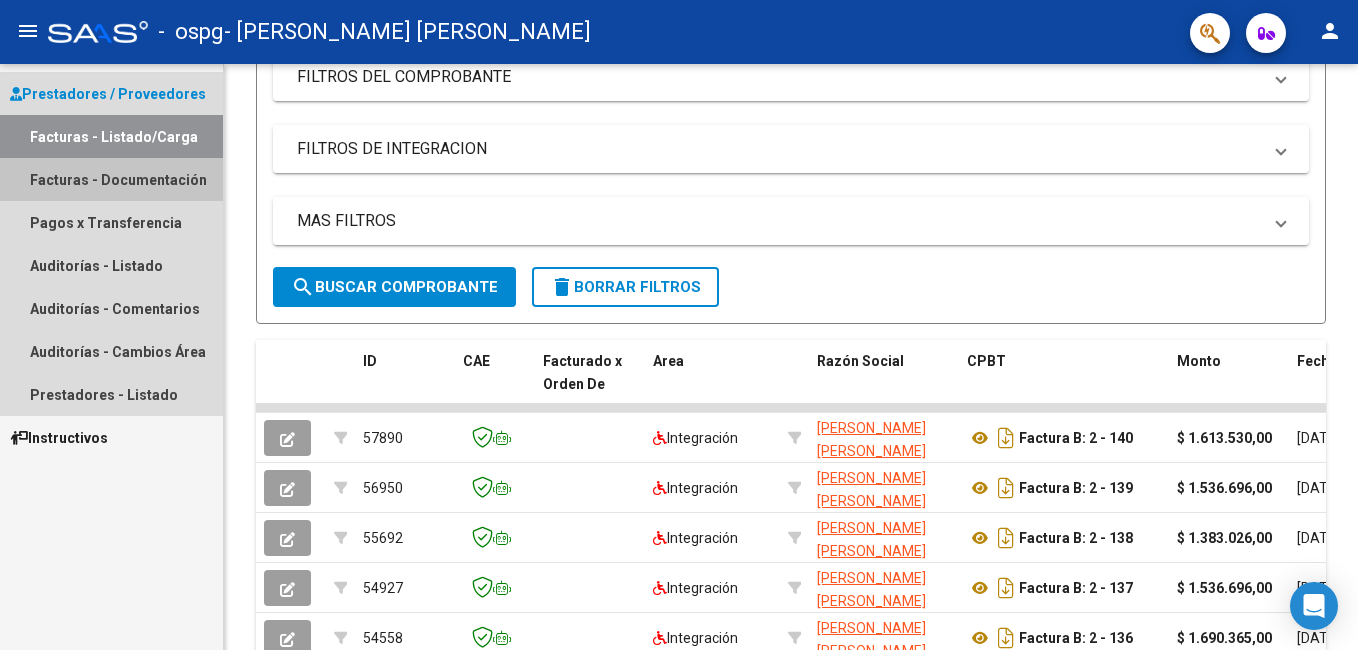 click on "Facturas - Documentación" at bounding box center (111, 179) 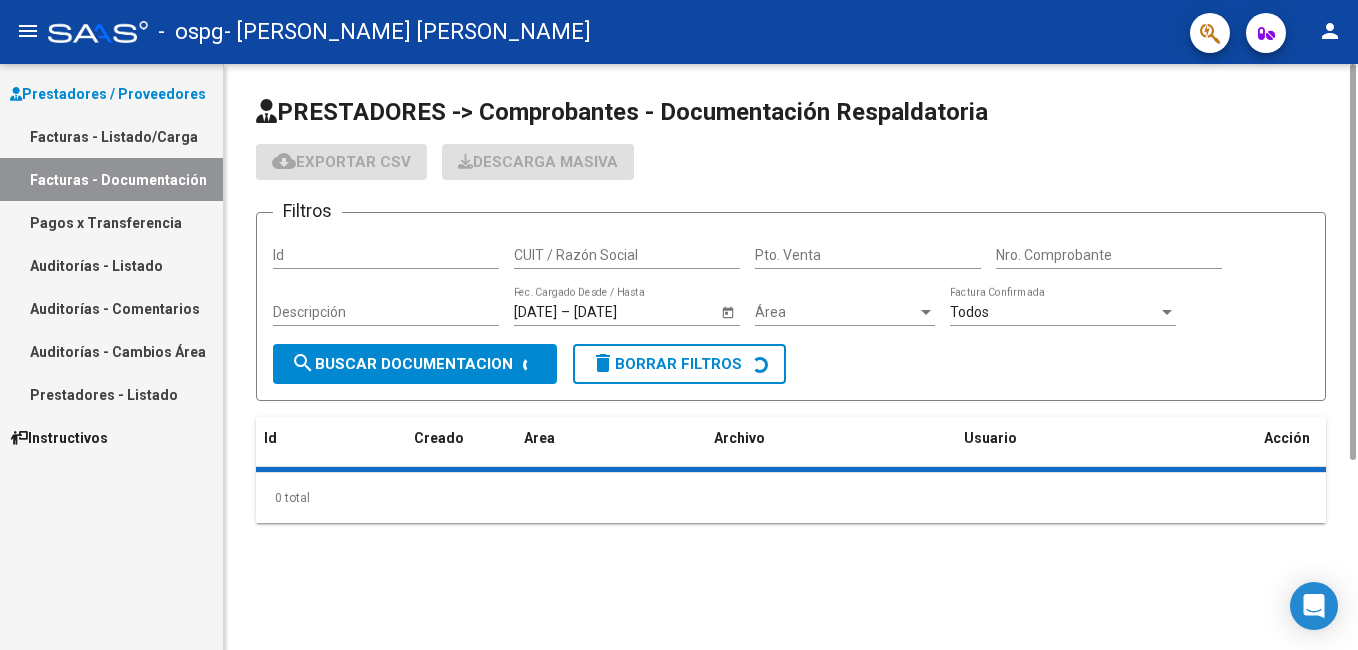 scroll, scrollTop: 0, scrollLeft: 0, axis: both 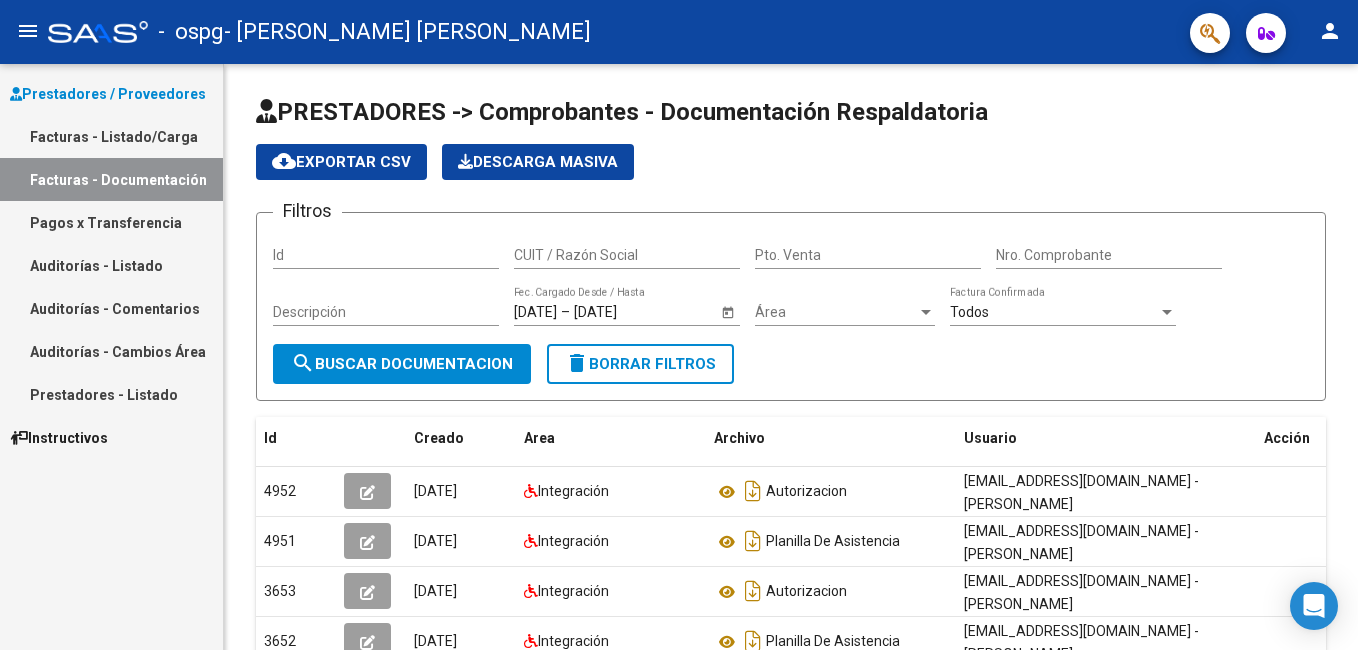 click on "Pagos x Transferencia" at bounding box center [111, 222] 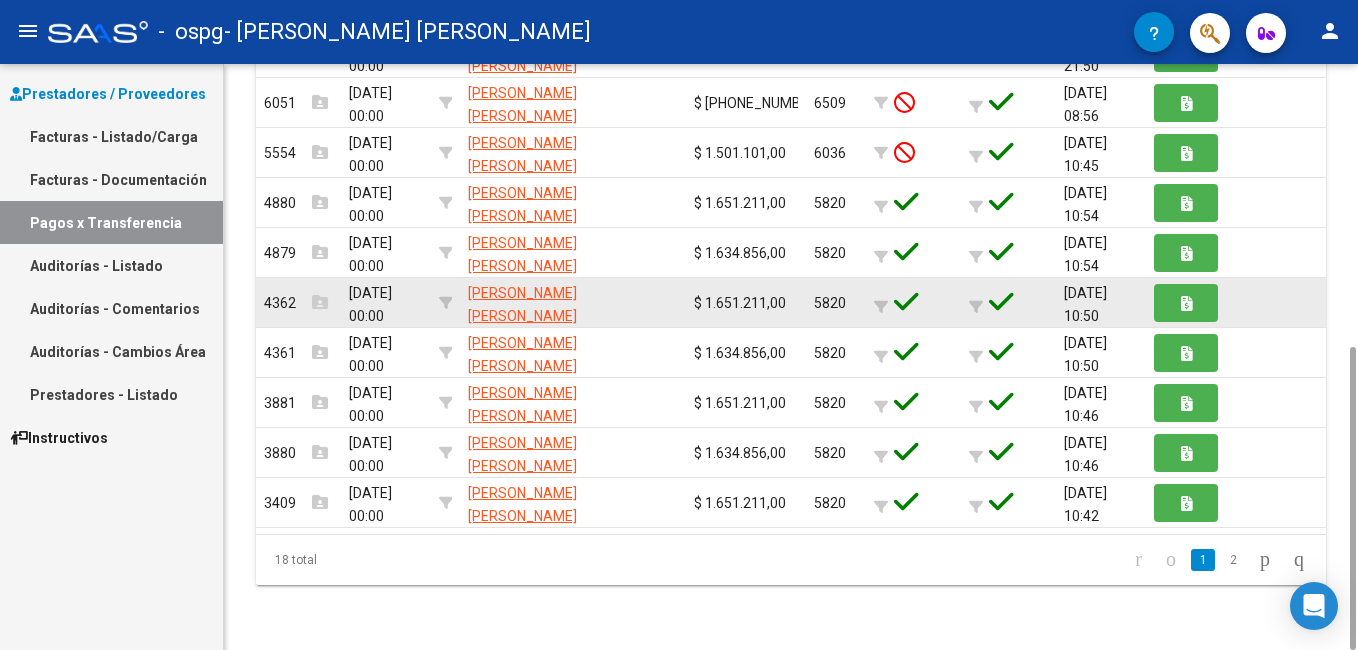 scroll, scrollTop: 346, scrollLeft: 0, axis: vertical 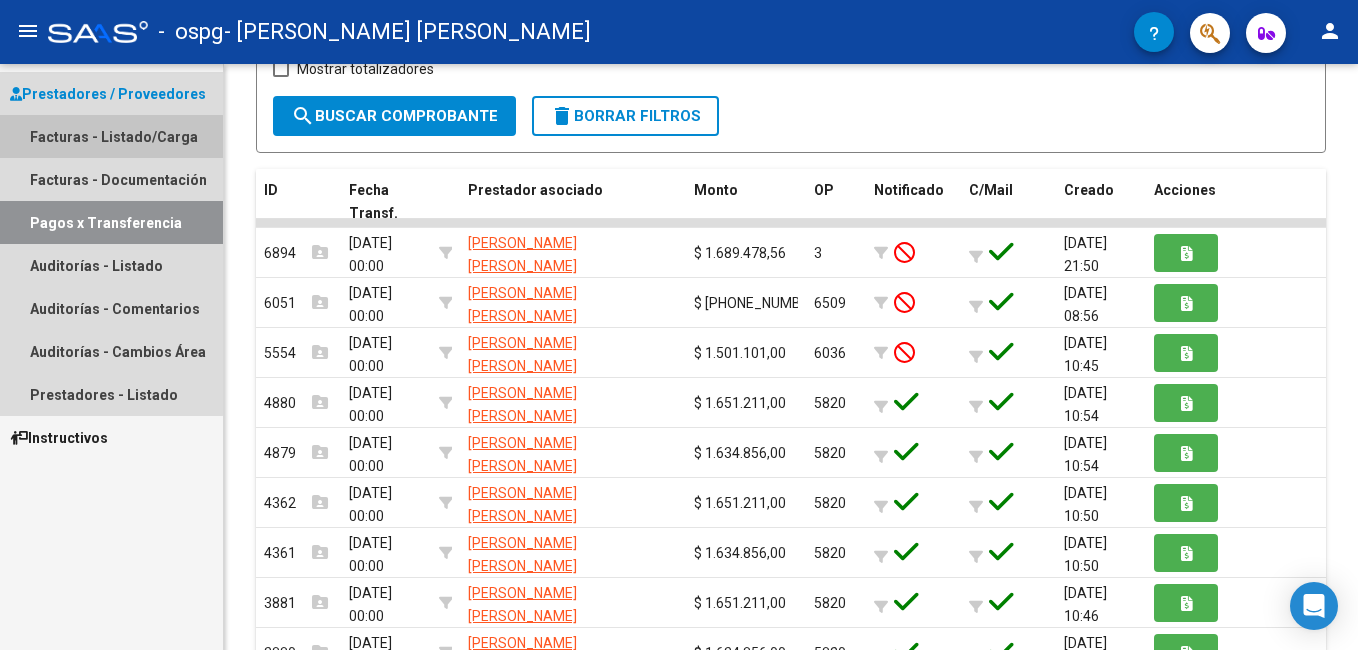 click on "Facturas - Listado/Carga" at bounding box center [111, 136] 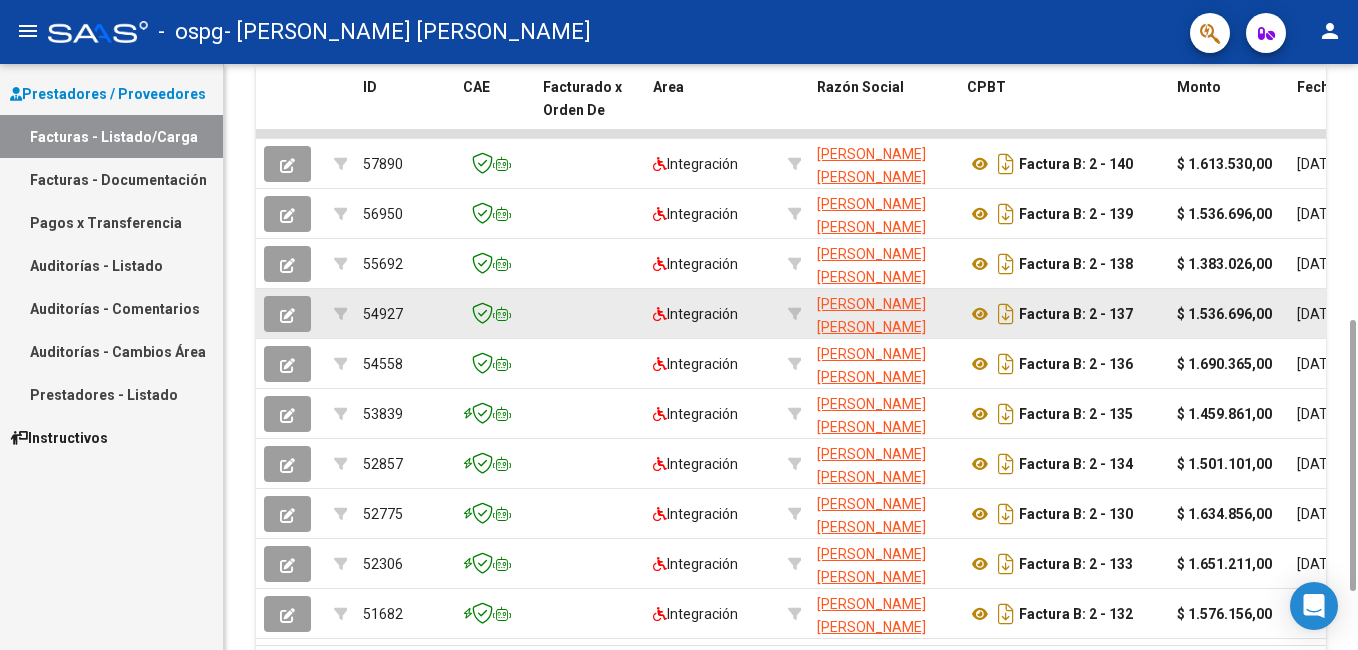 scroll, scrollTop: 153, scrollLeft: 0, axis: vertical 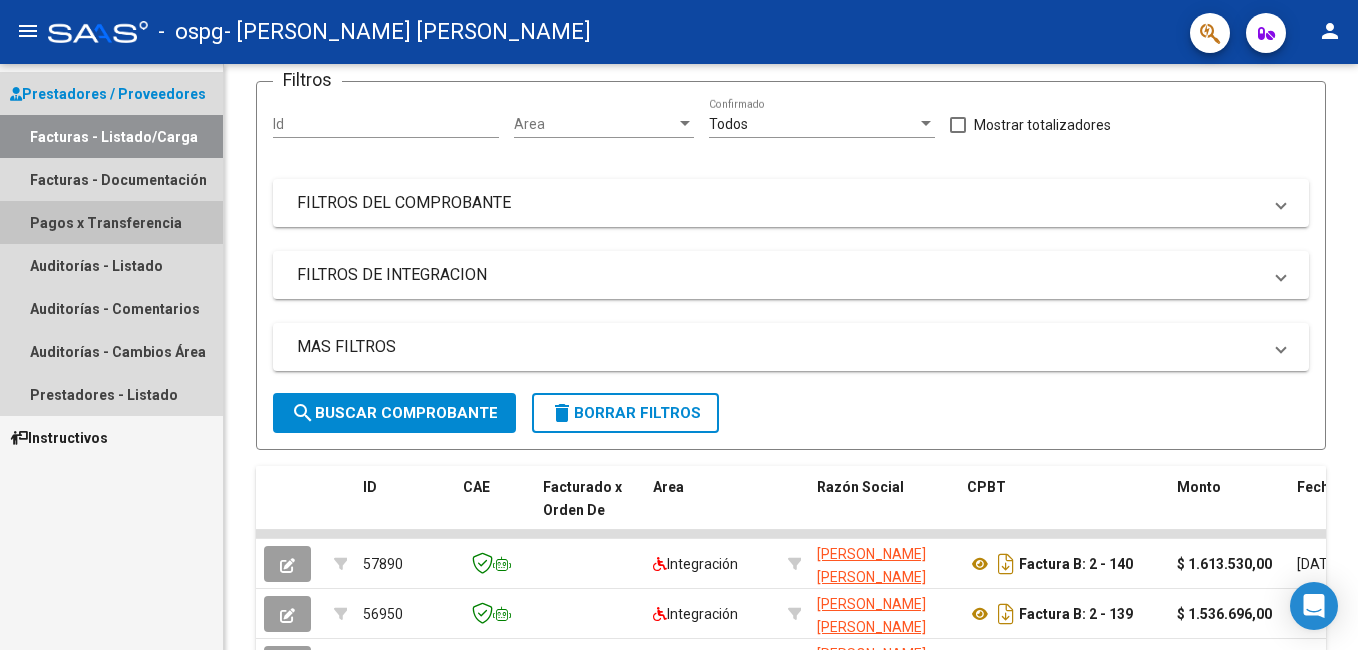 click on "Pagos x Transferencia" at bounding box center (111, 222) 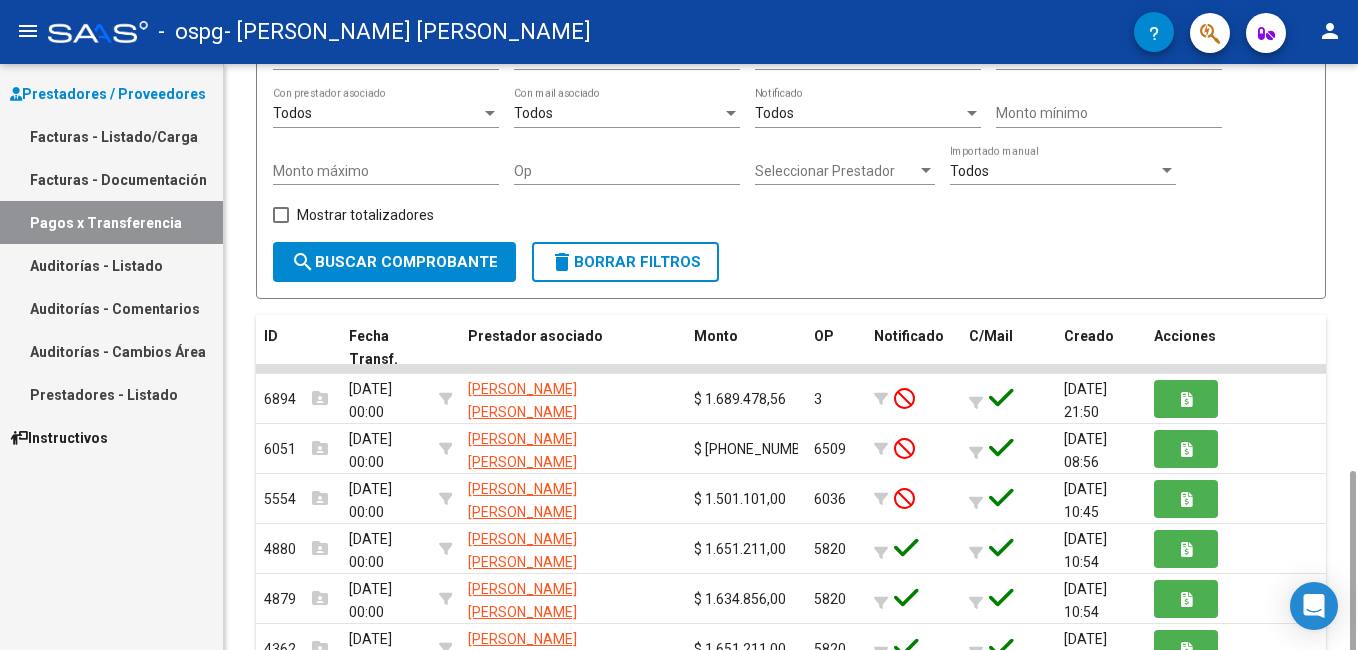 scroll, scrollTop: 400, scrollLeft: 0, axis: vertical 